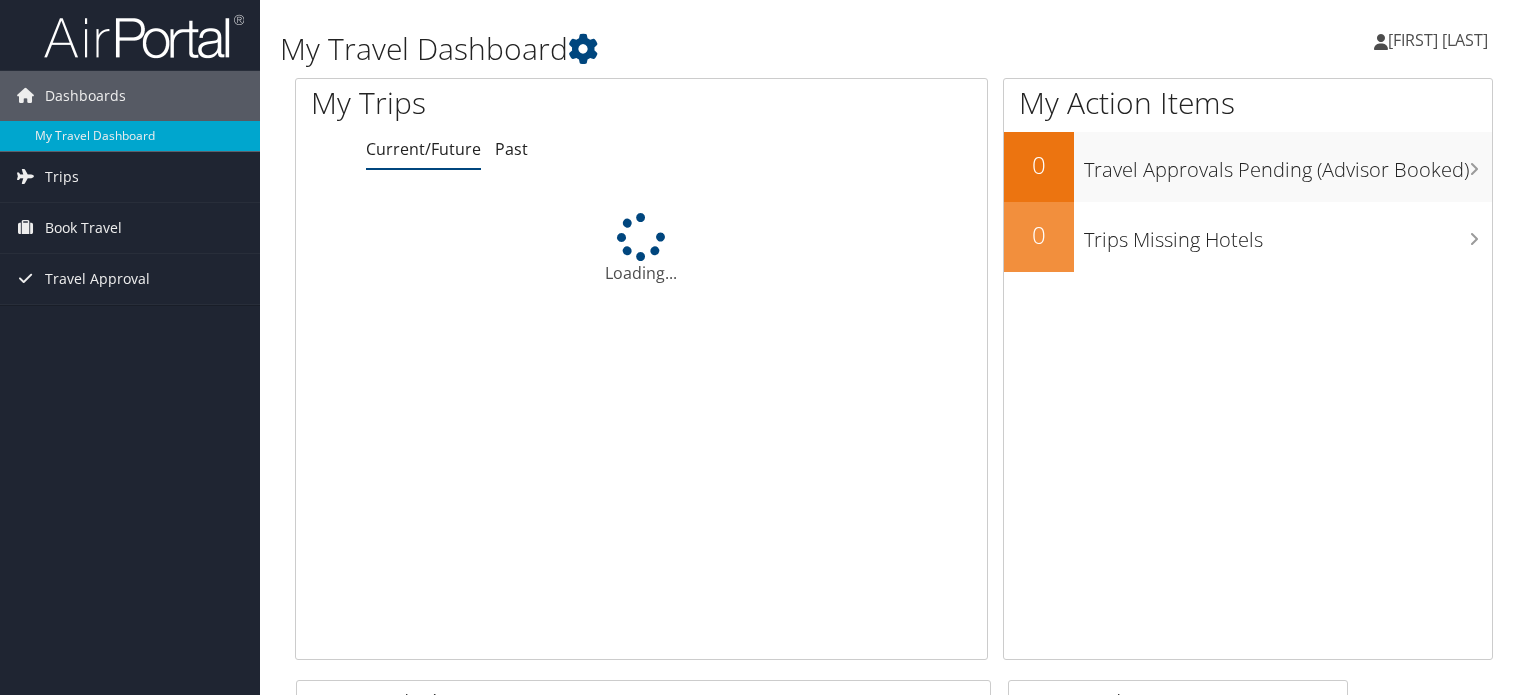 scroll, scrollTop: 0, scrollLeft: 0, axis: both 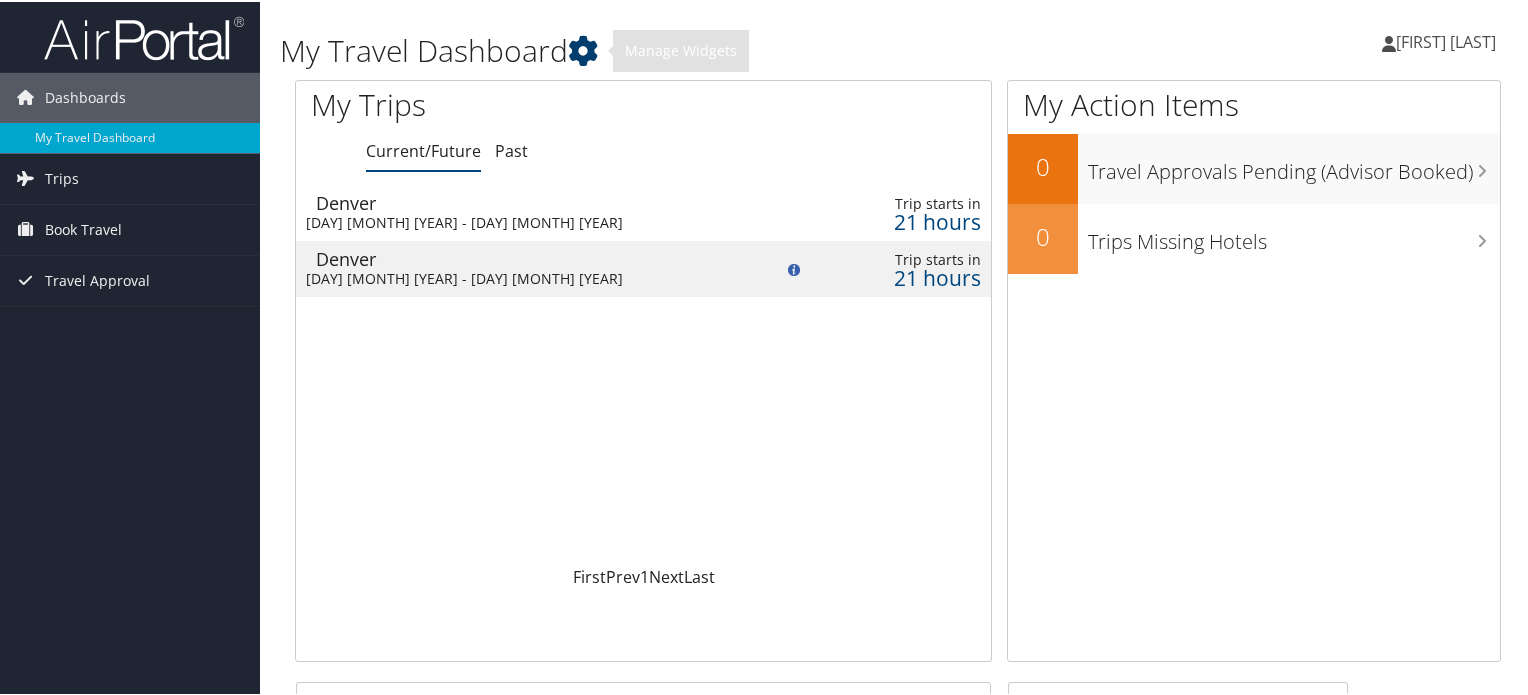 click at bounding box center (583, 49) 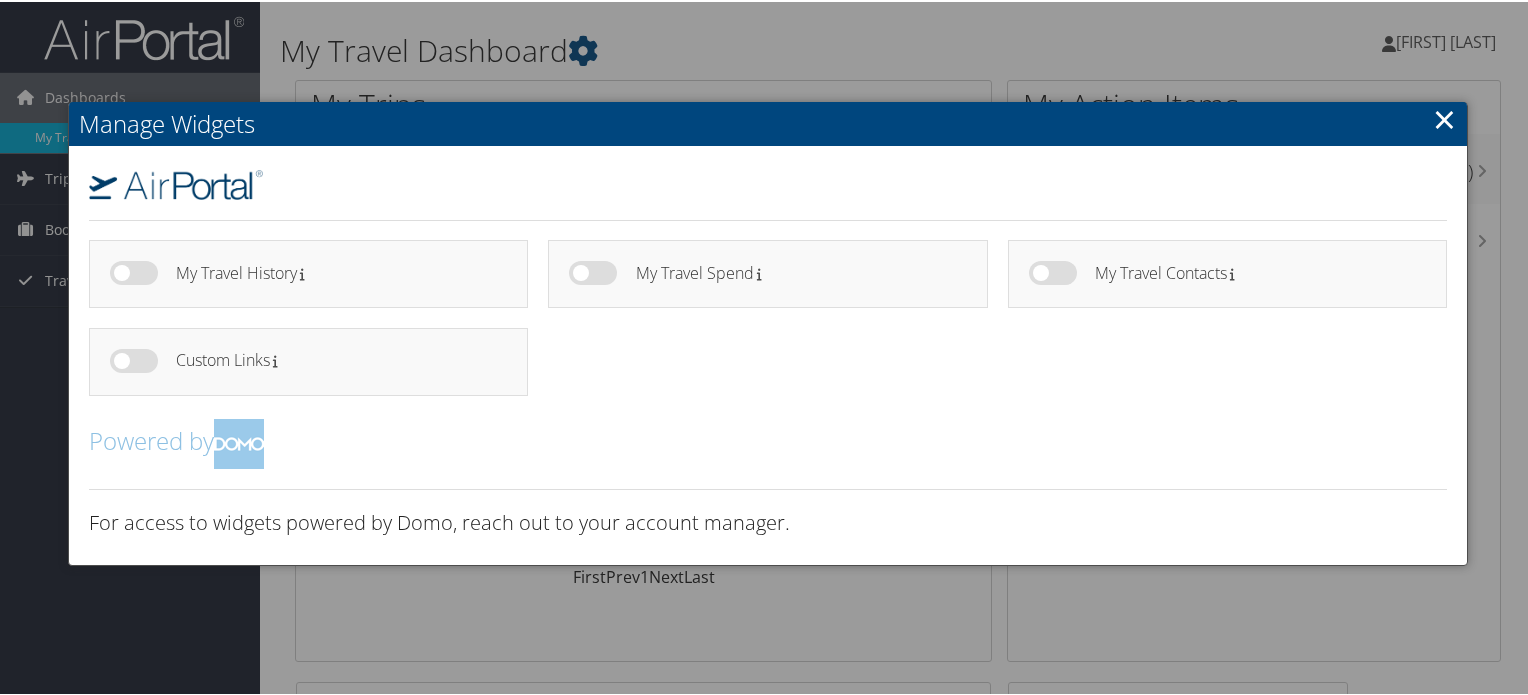 click on "×" at bounding box center [1444, 117] 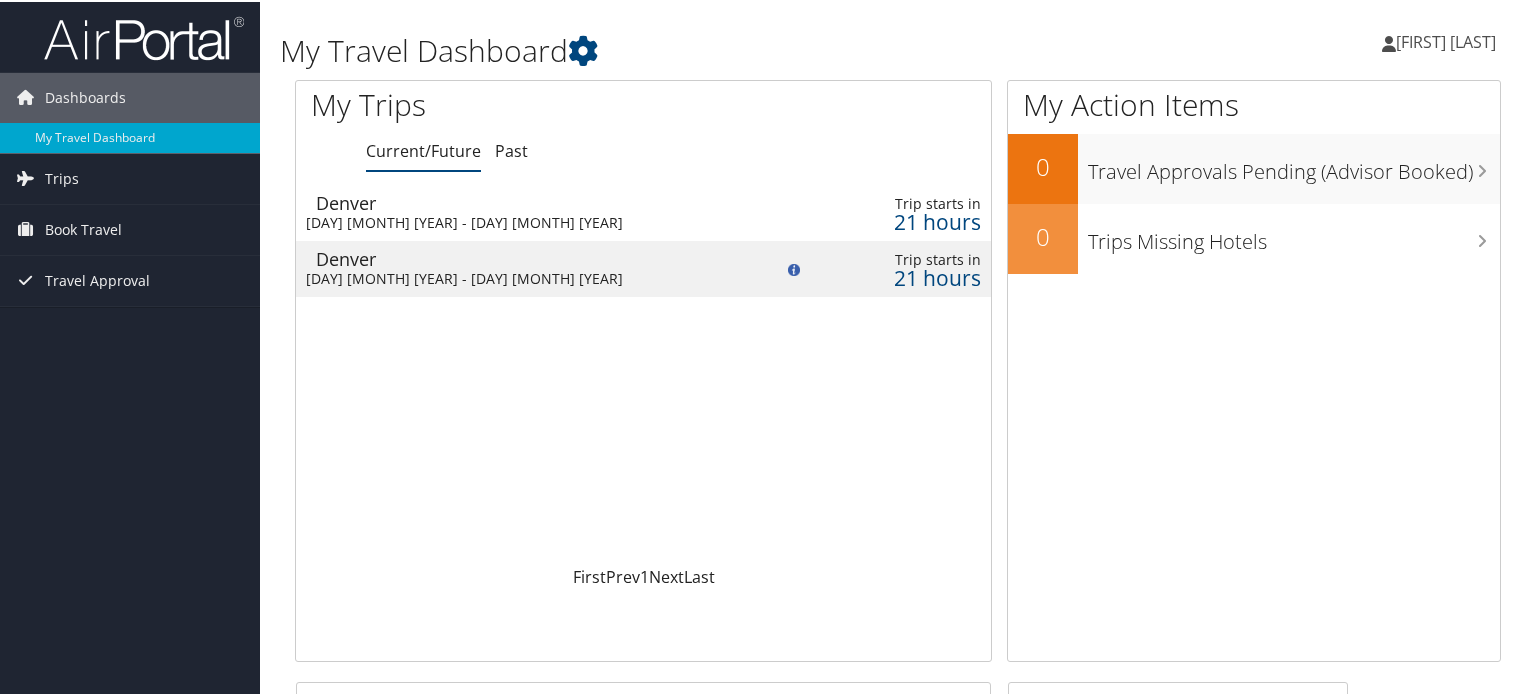 click on "[FIRST] [LAST]" at bounding box center (1446, 40) 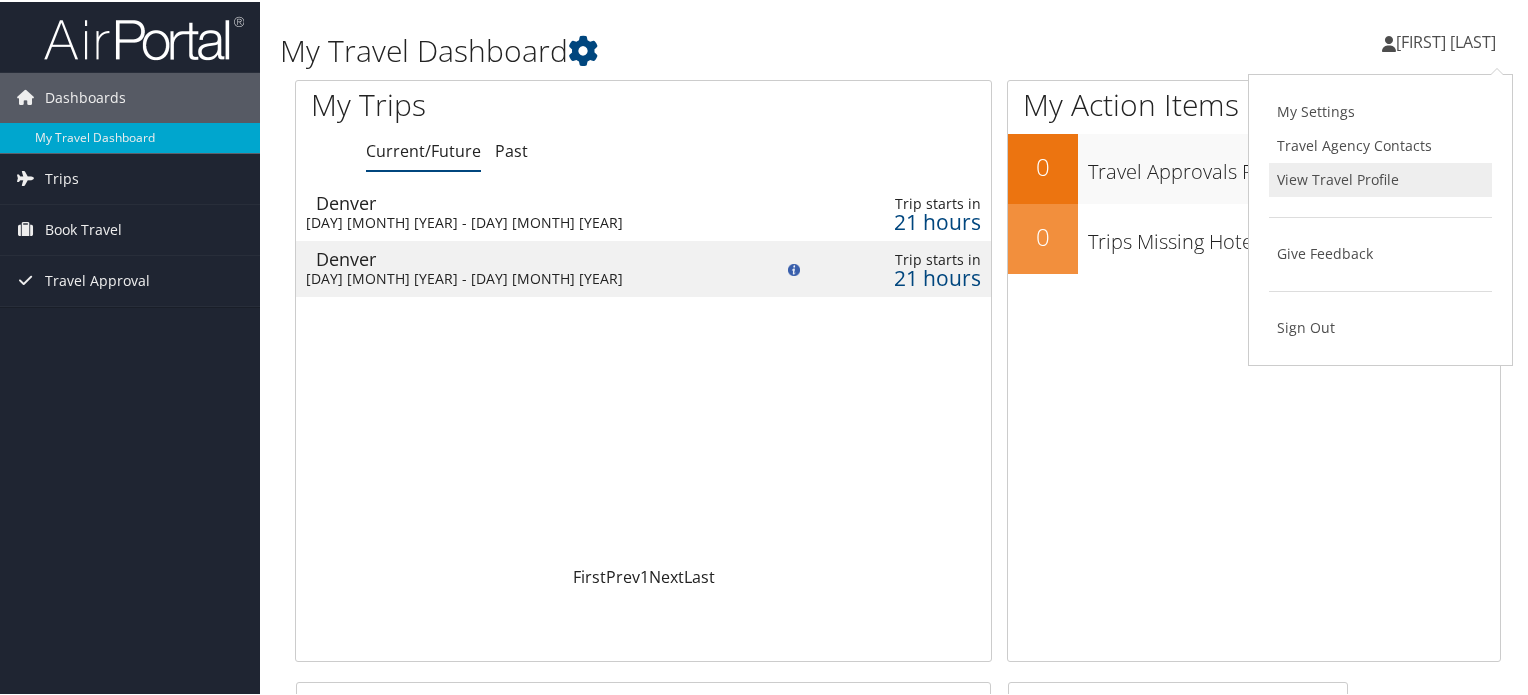 click on "View Travel Profile" at bounding box center (1380, 178) 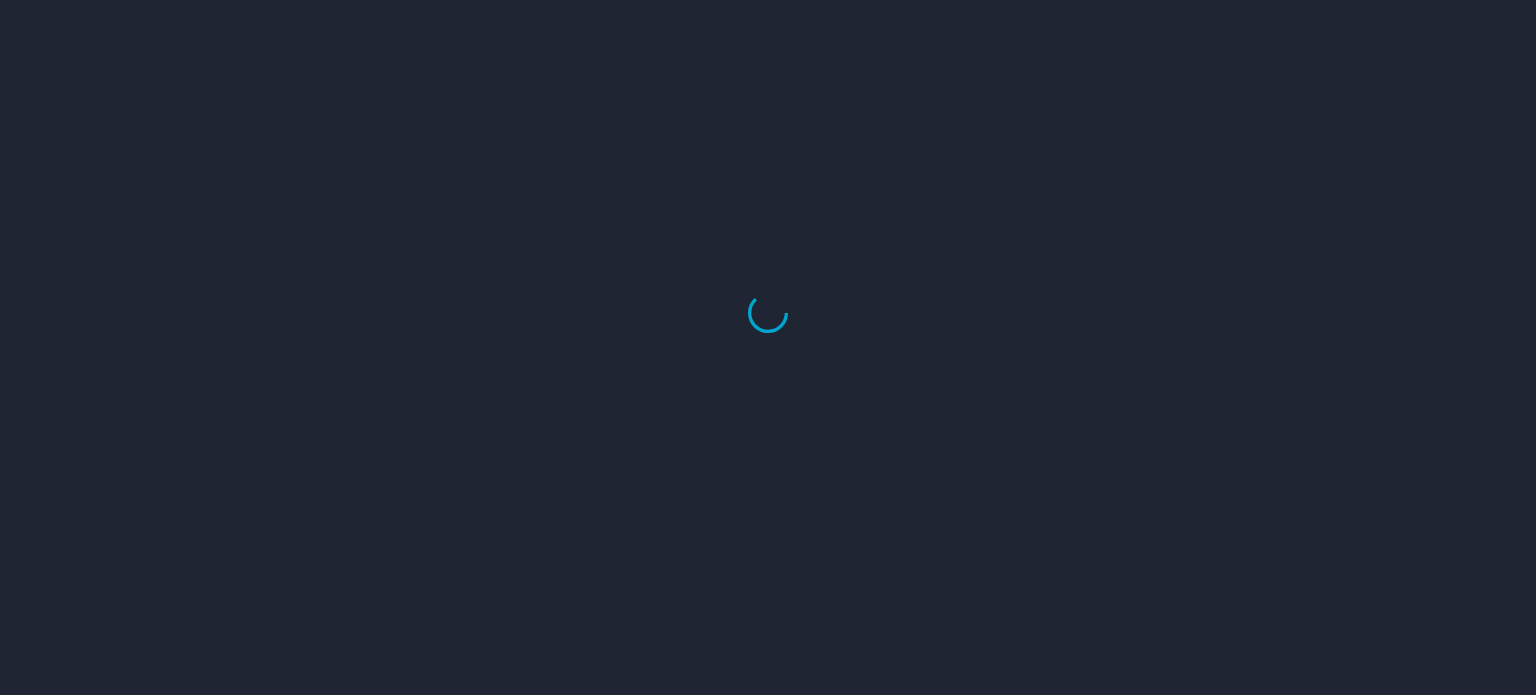 scroll, scrollTop: 0, scrollLeft: 0, axis: both 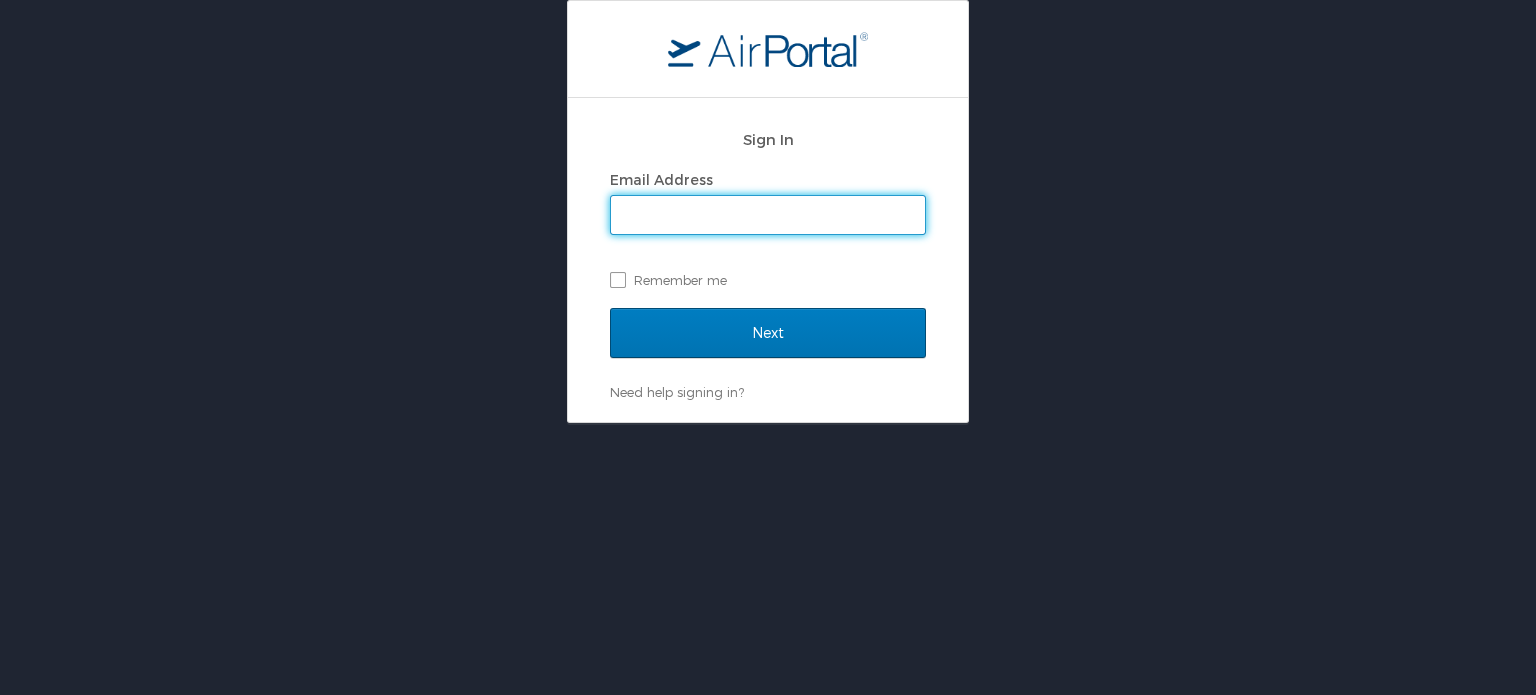 click on "Email Address" at bounding box center [768, 215] 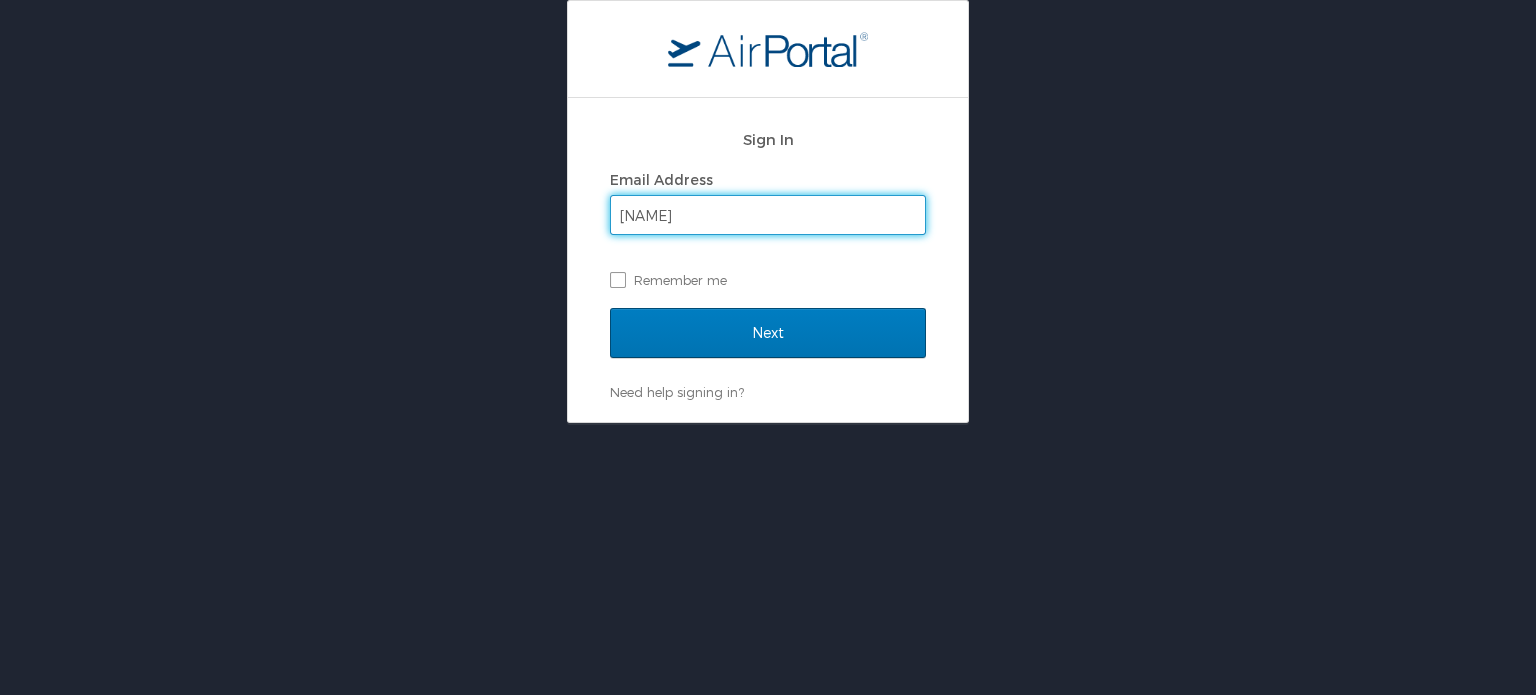 type on "shareefa.aluqdah@example.com" 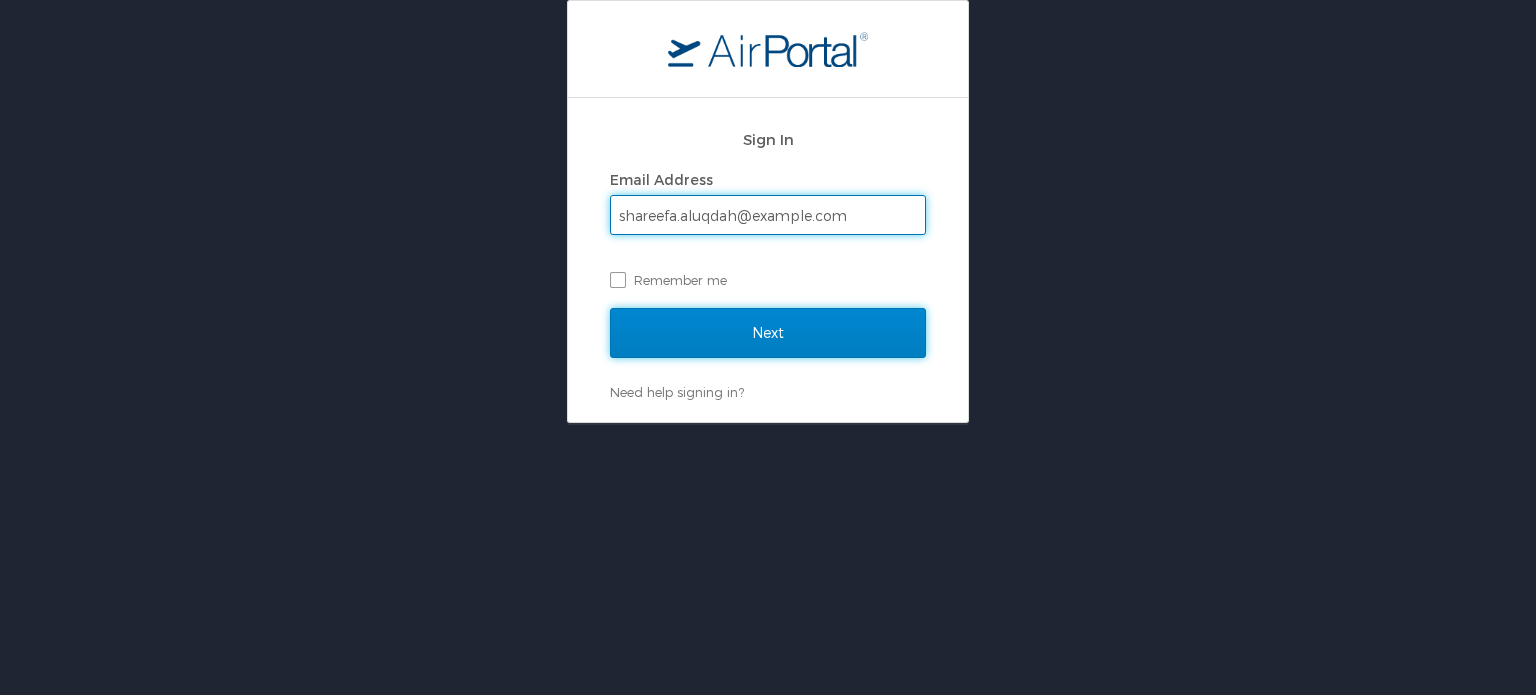 click on "Next" at bounding box center (768, 333) 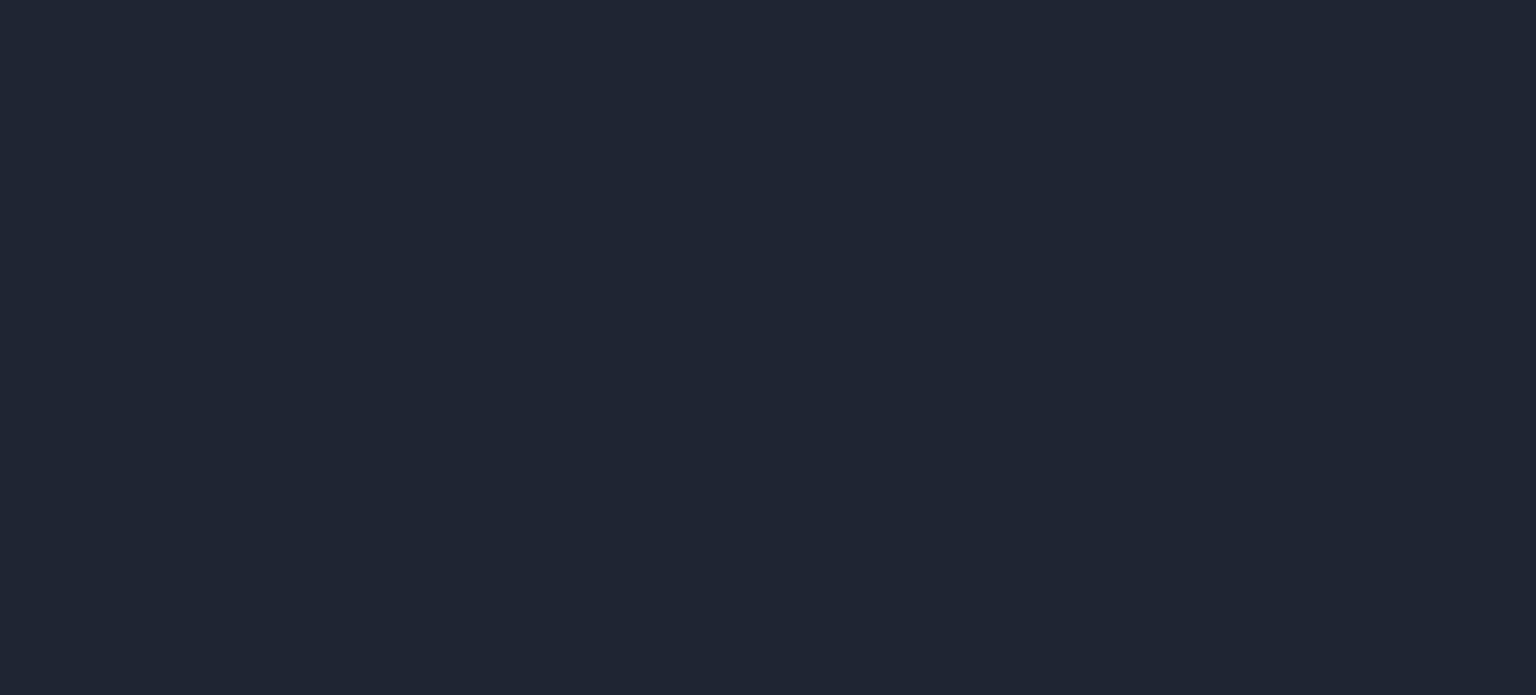scroll, scrollTop: 0, scrollLeft: 0, axis: both 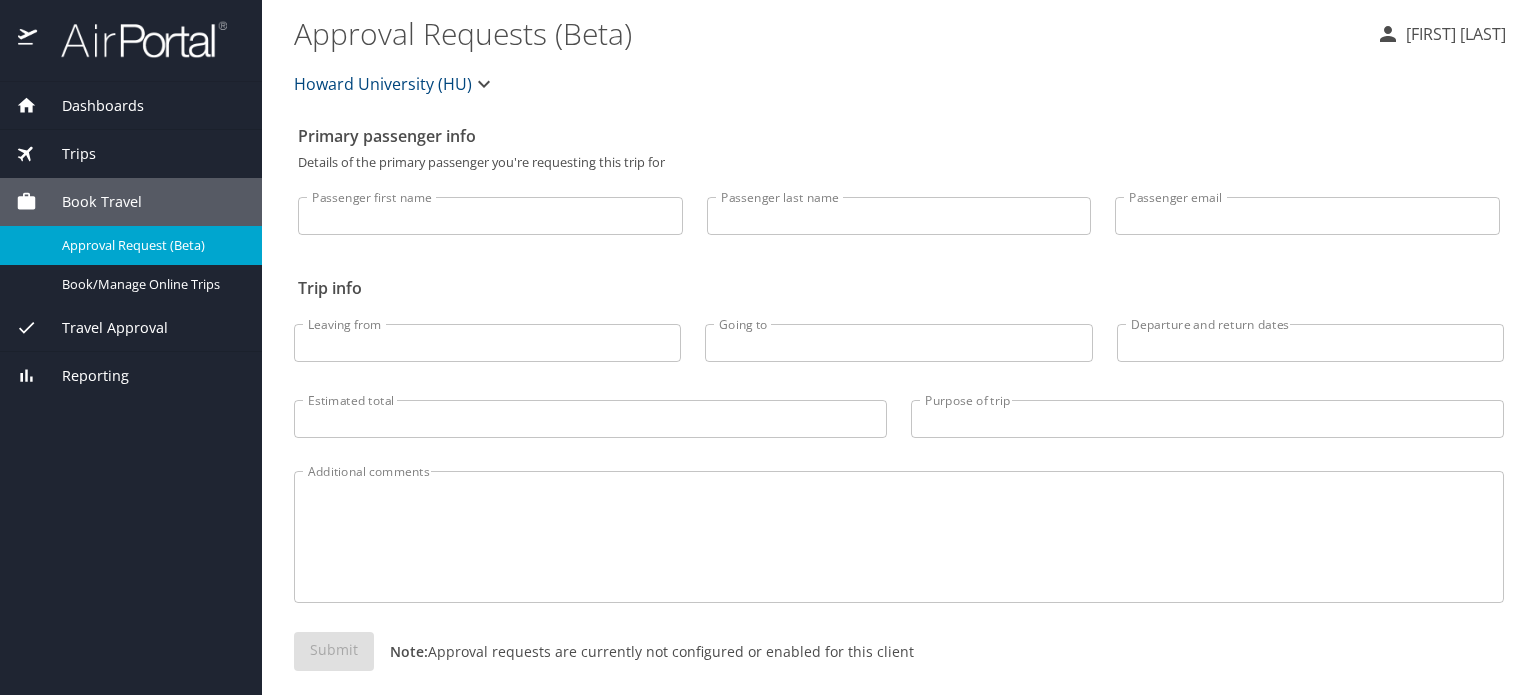 click on "Dashboards" at bounding box center [90, 106] 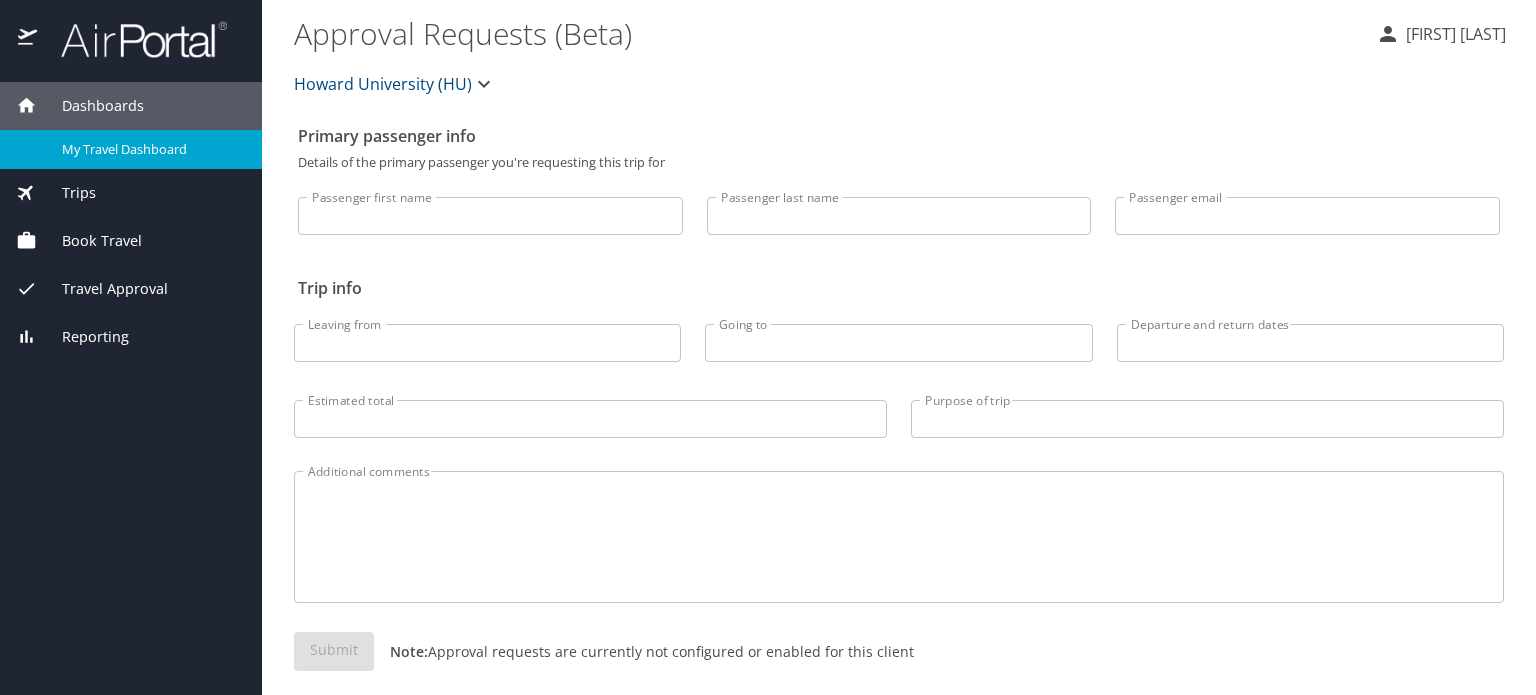 click on "My Travel Dashboard" at bounding box center [150, 149] 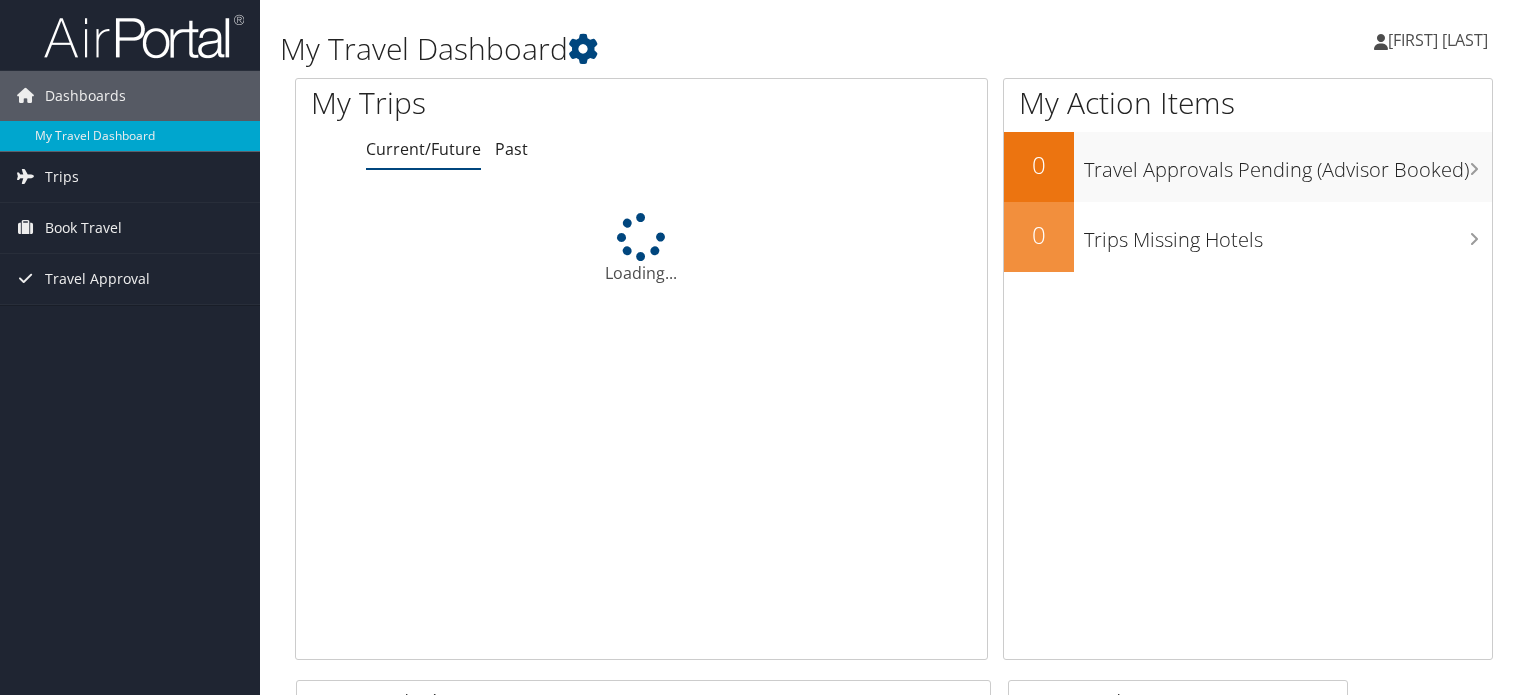 scroll, scrollTop: 0, scrollLeft: 0, axis: both 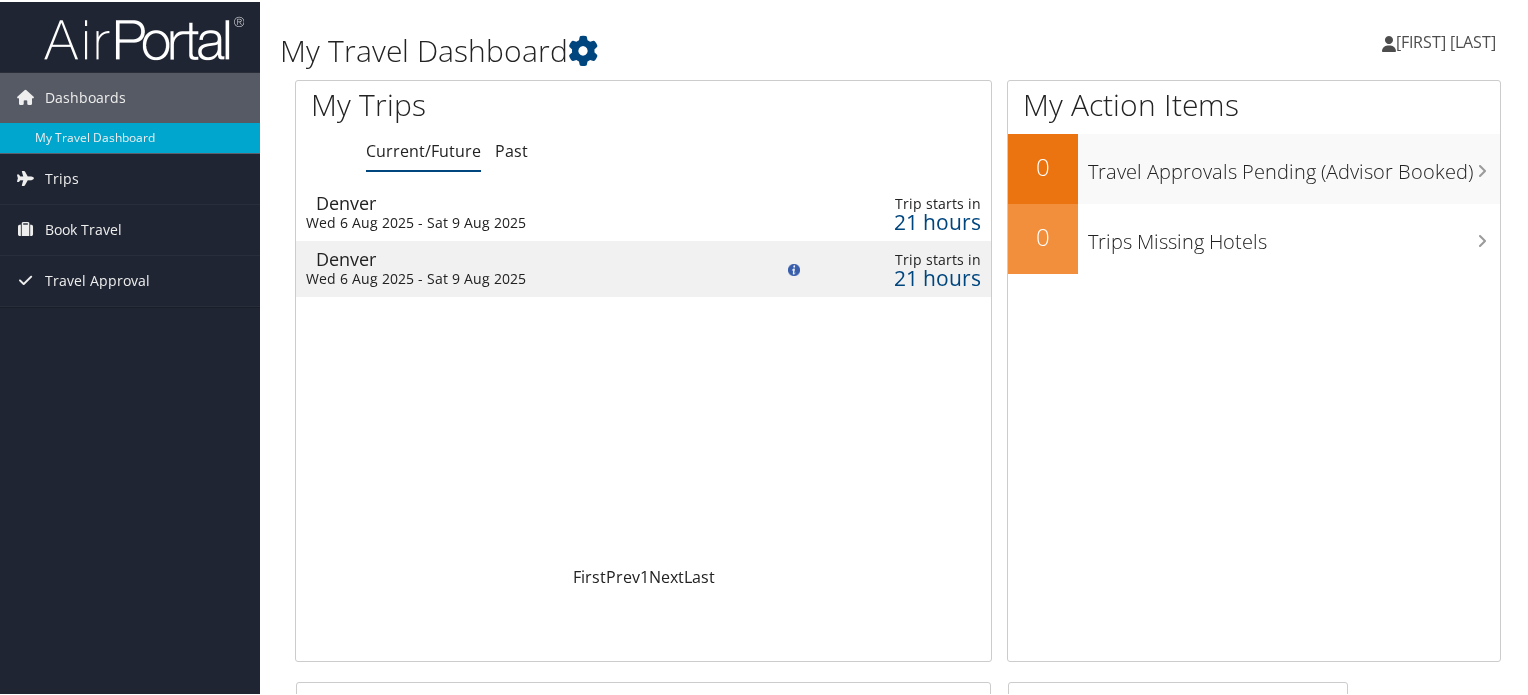 click on "Wed 6 Aug 2025 - Sat 9 Aug 2025" at bounding box center [521, 221] 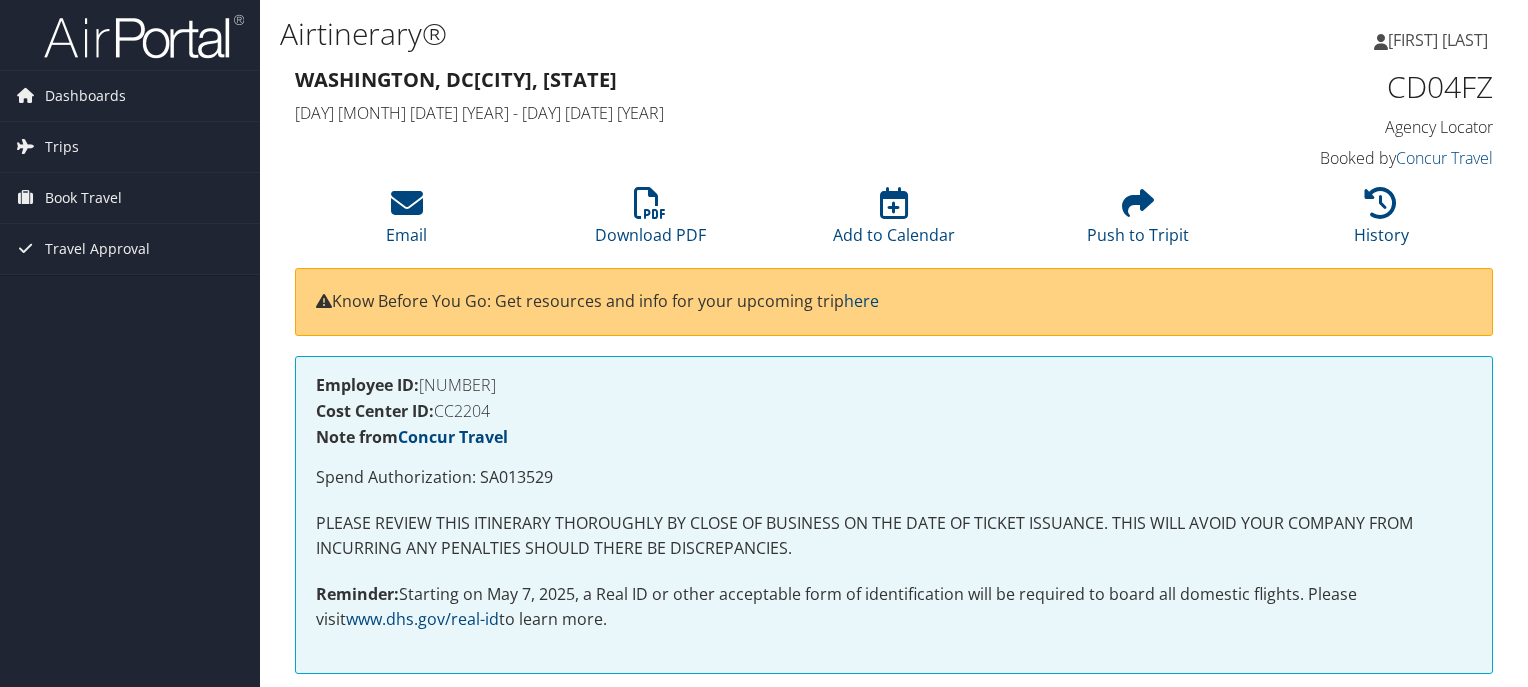 scroll, scrollTop: 0, scrollLeft: 0, axis: both 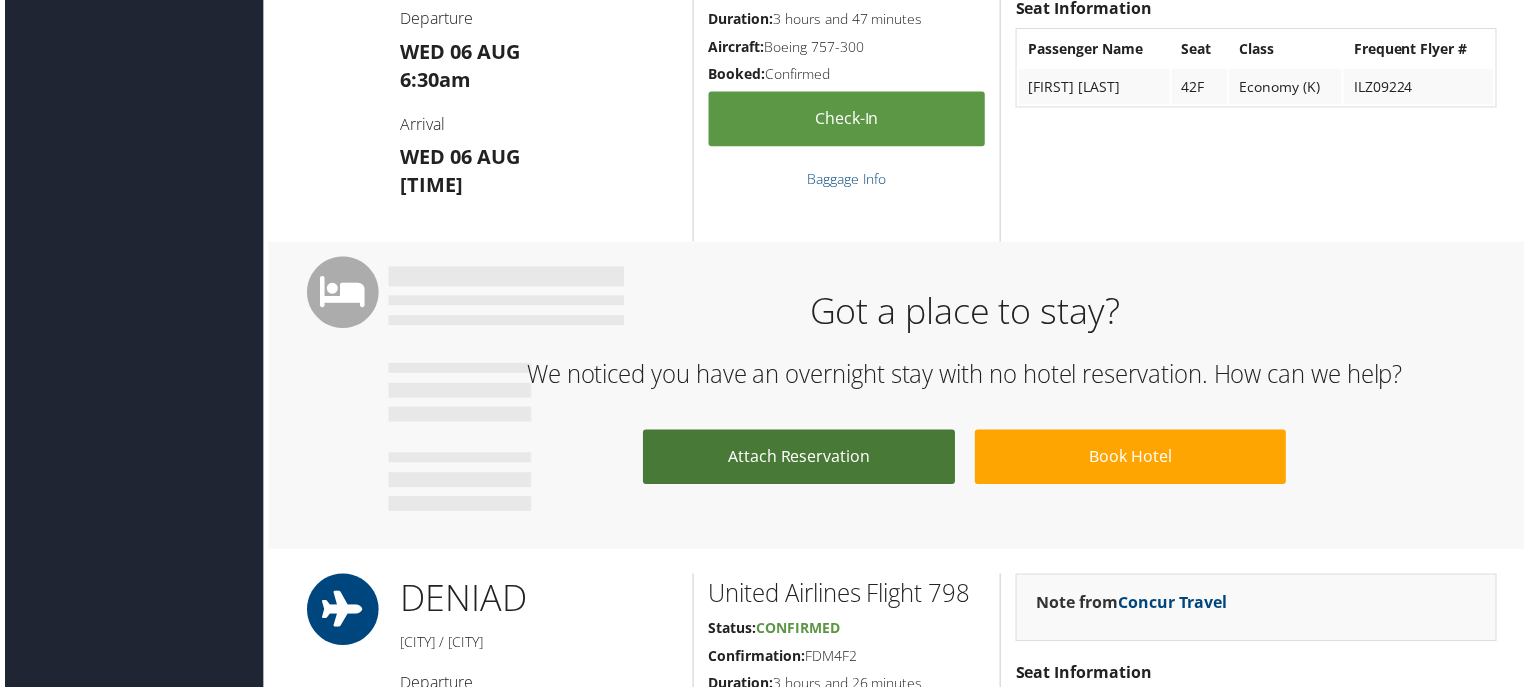 click on "Attach Reservation" at bounding box center [798, 459] 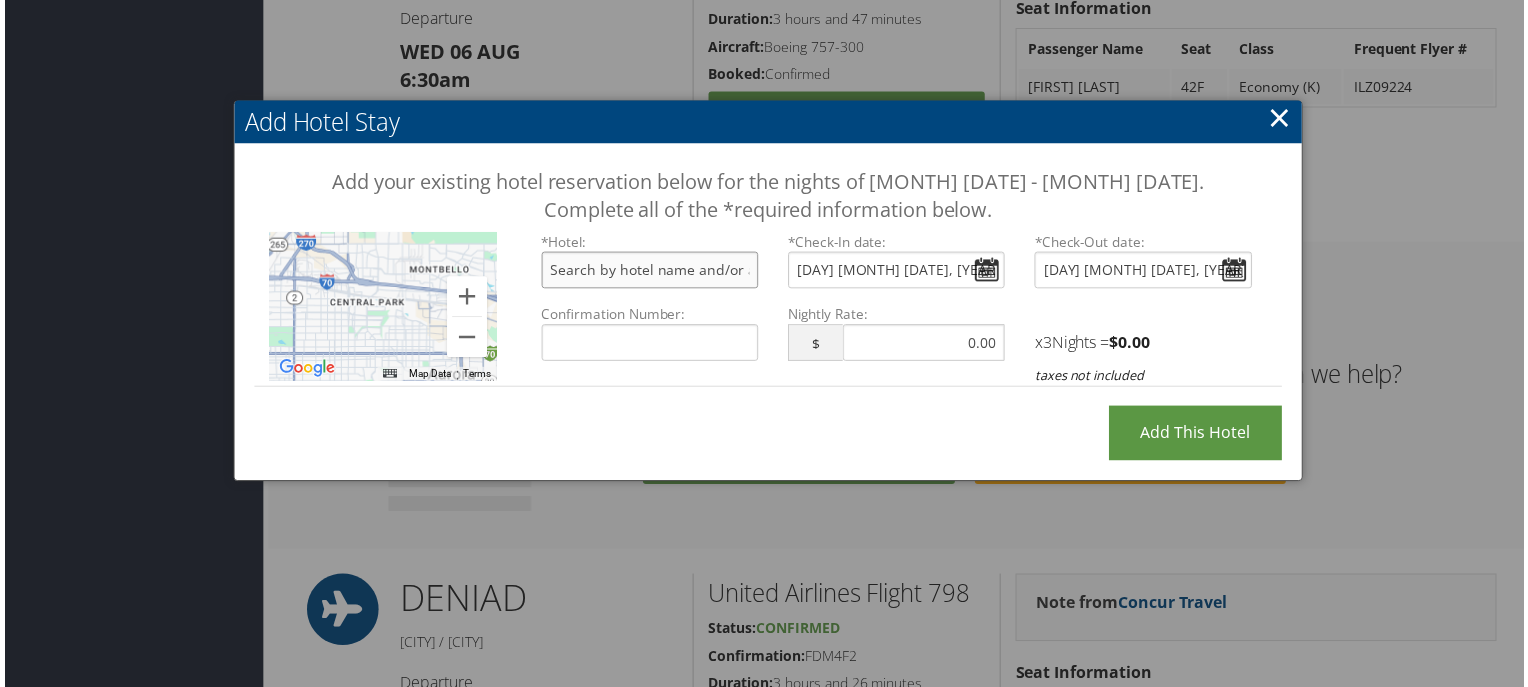 click at bounding box center (649, 271) 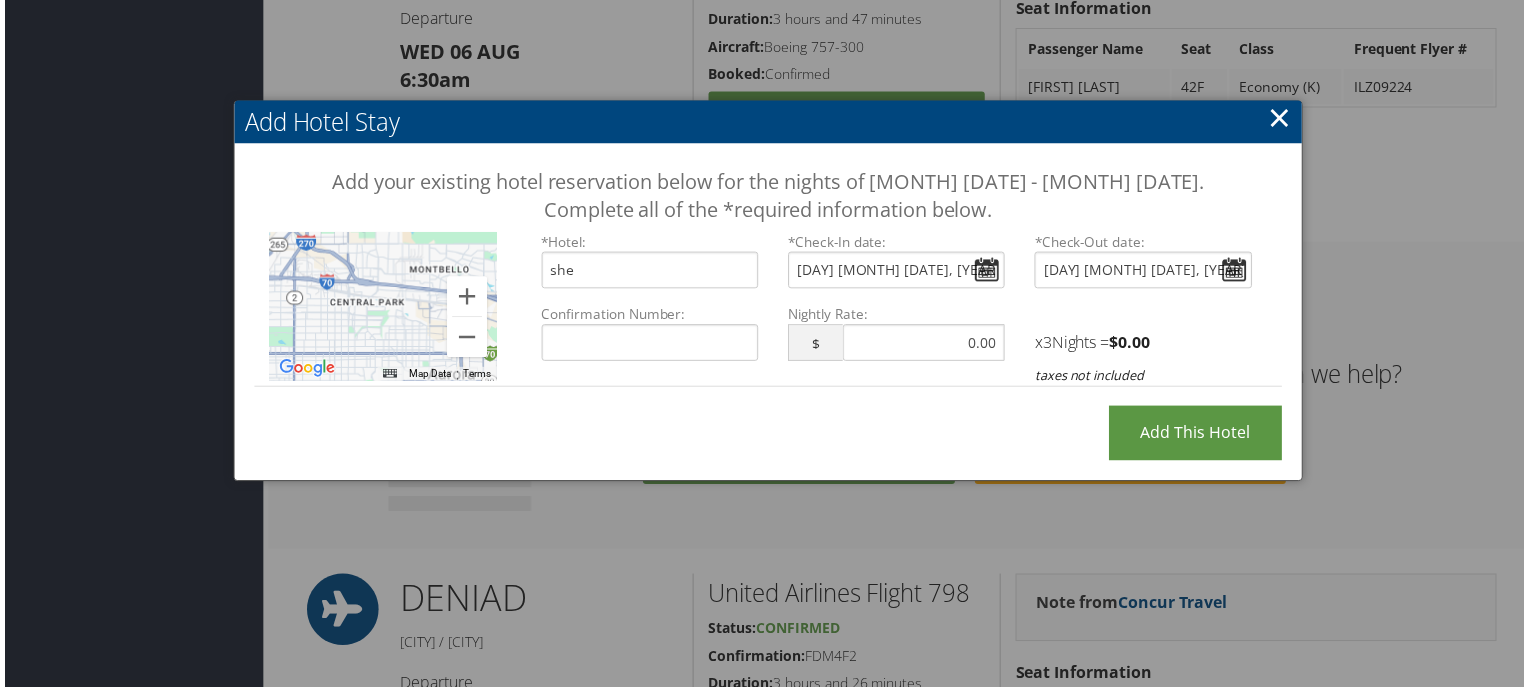 type on "[HOTEL NAME], [STREET], [CITY], [STATE], [COUNTRY]" 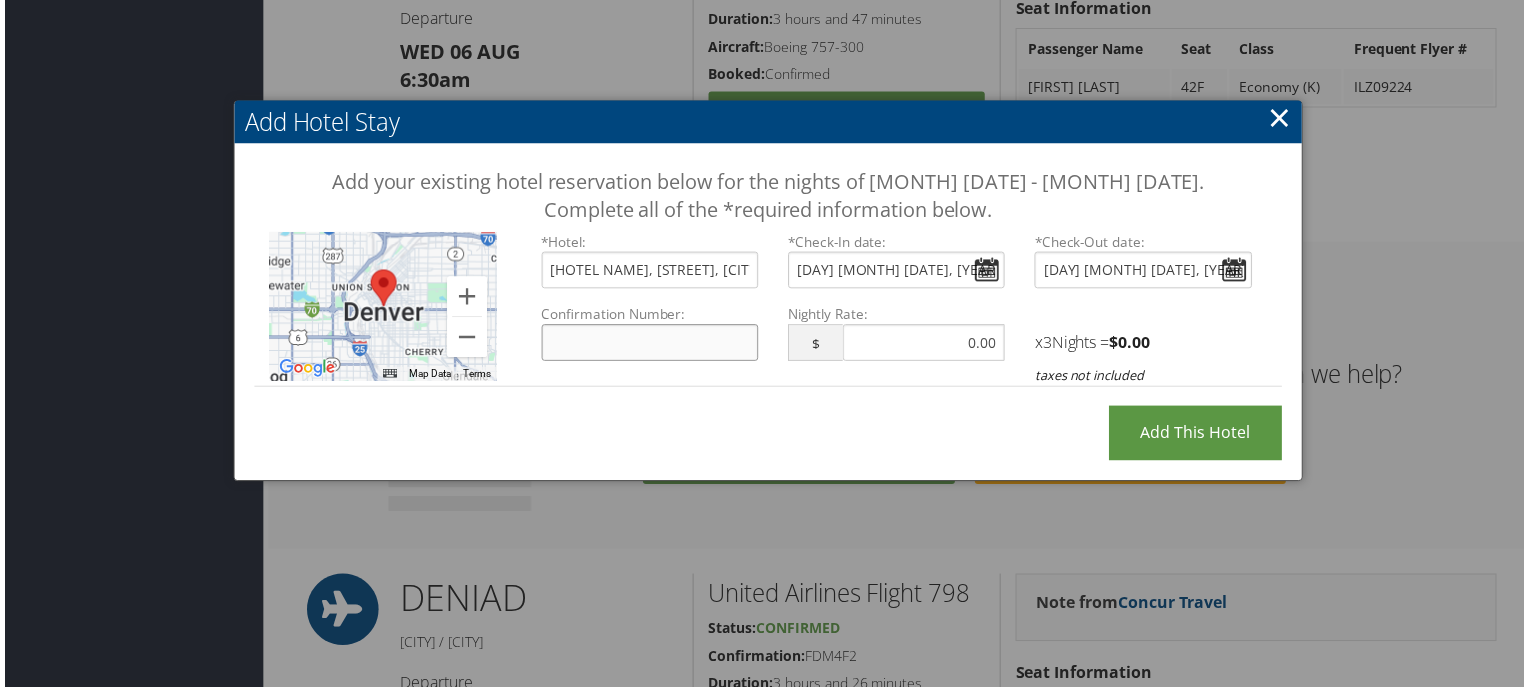 click on "Confirmation Number:" at bounding box center [649, 344] 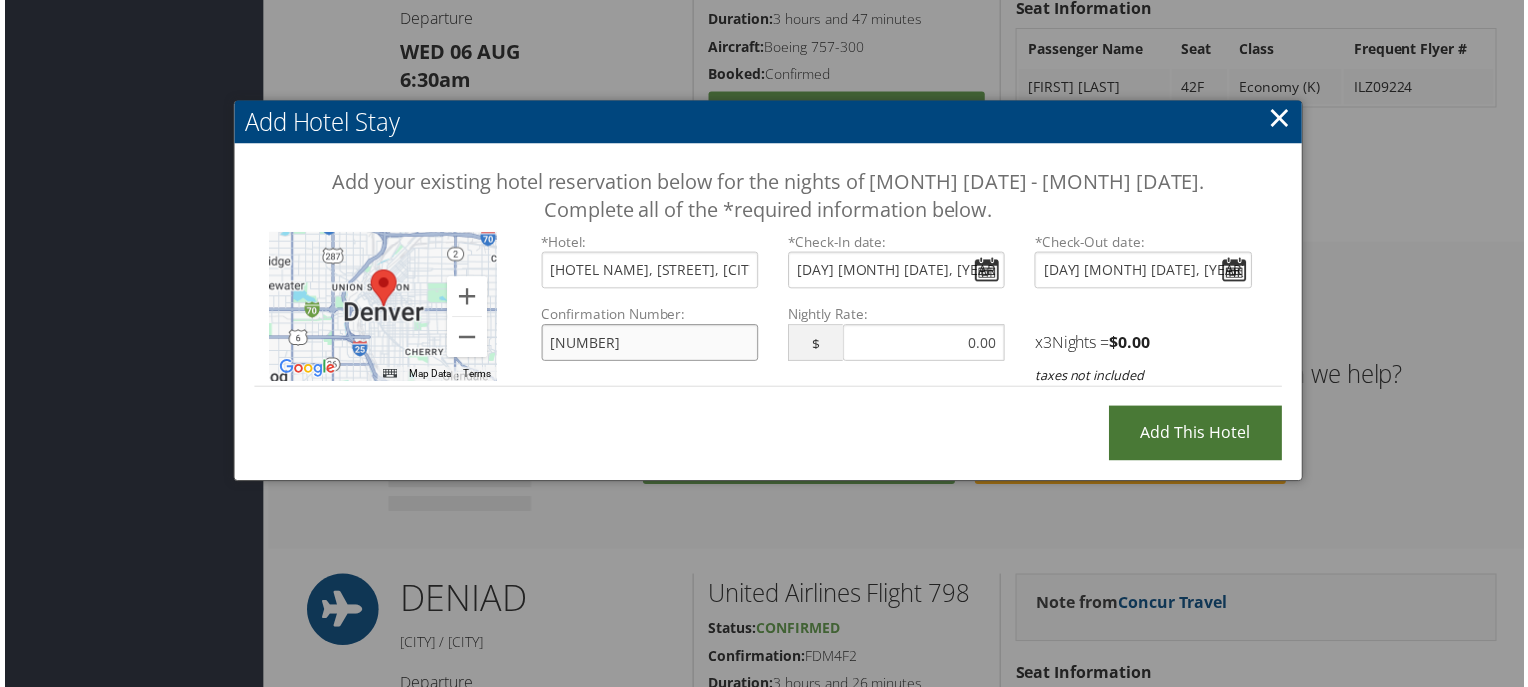 type on "[NUMBER]" 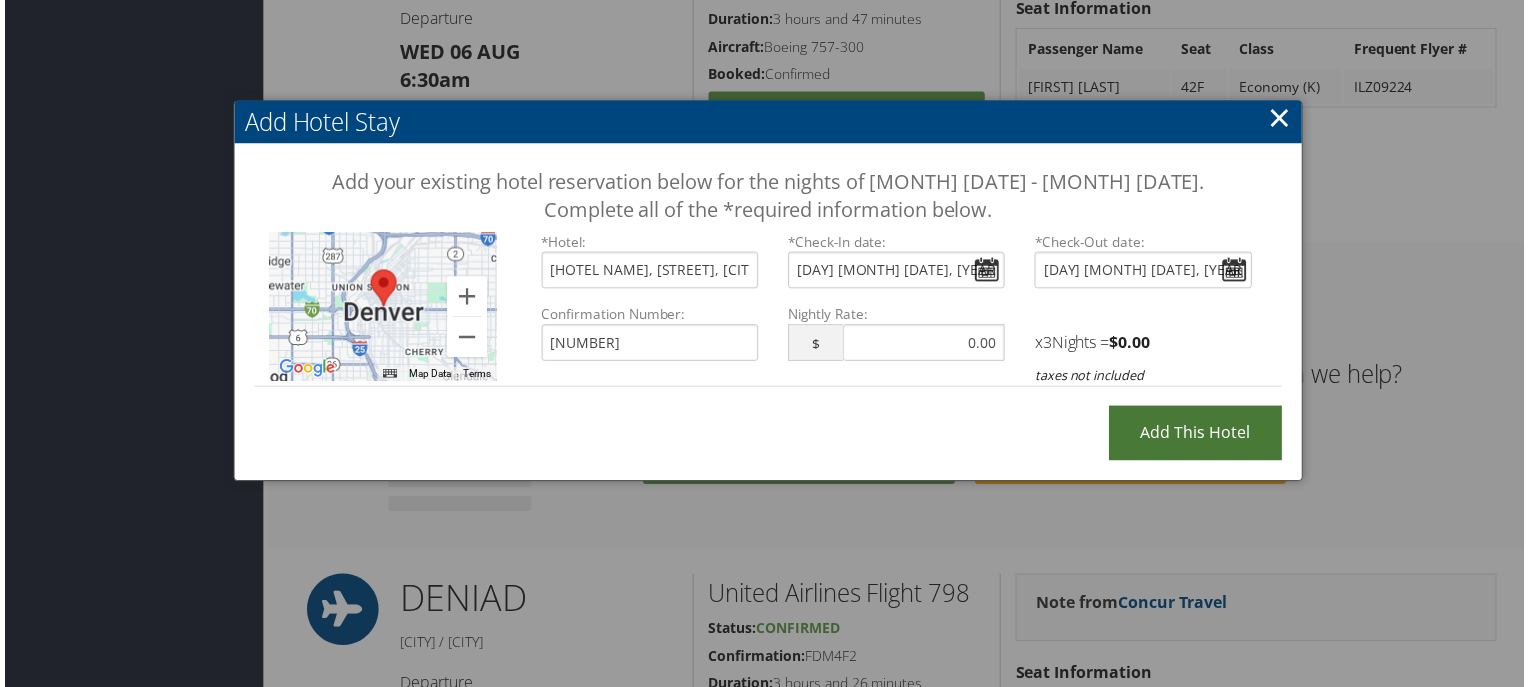 click on "Add this Hotel" at bounding box center (1198, 435) 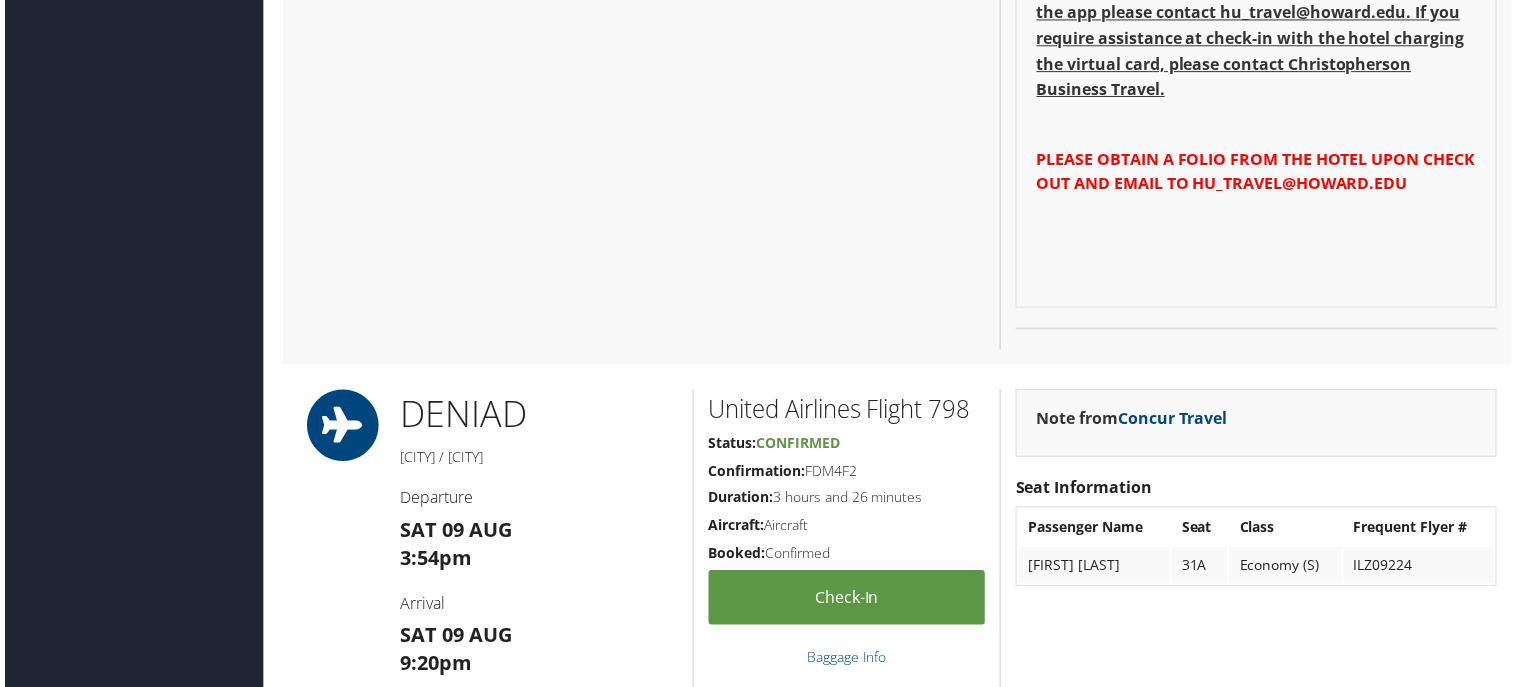 scroll, scrollTop: 1994, scrollLeft: 0, axis: vertical 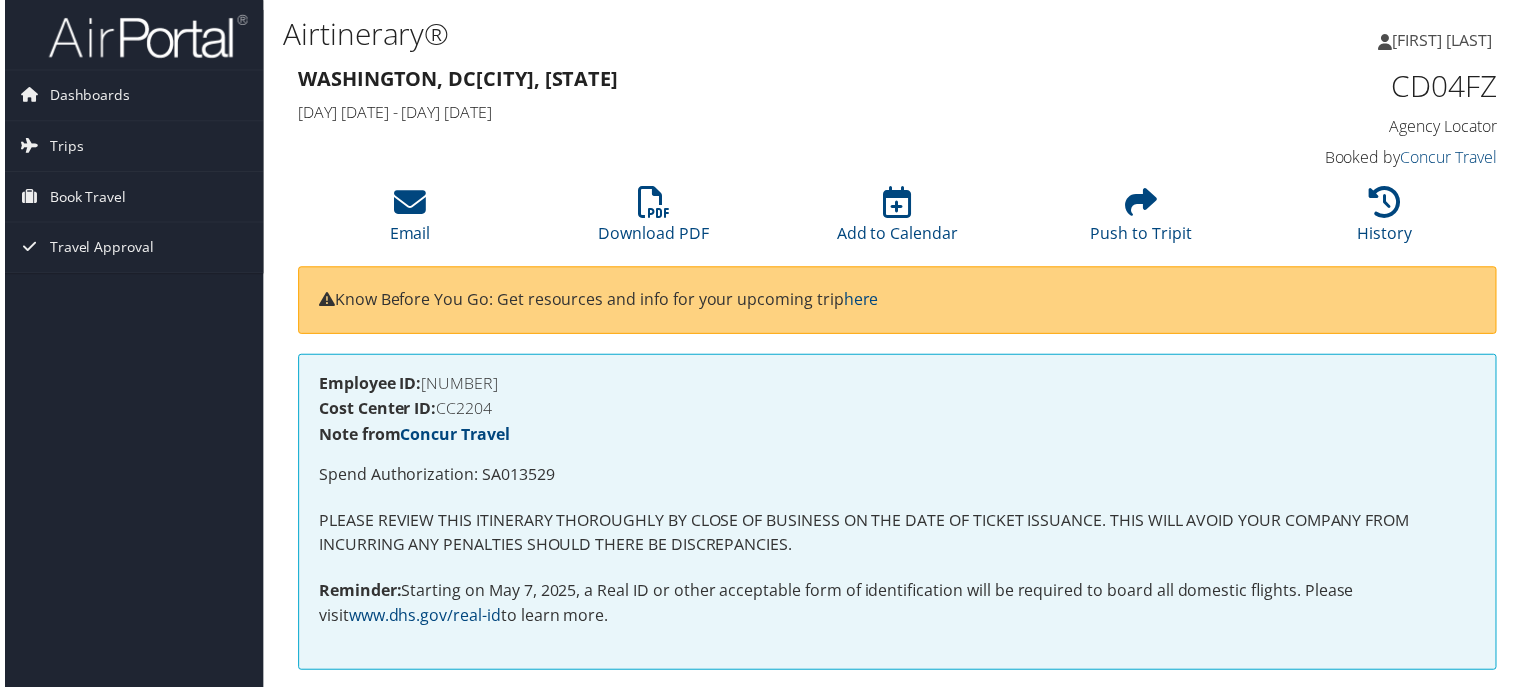 click on "[FIRST] [LAST]" at bounding box center (1446, 40) 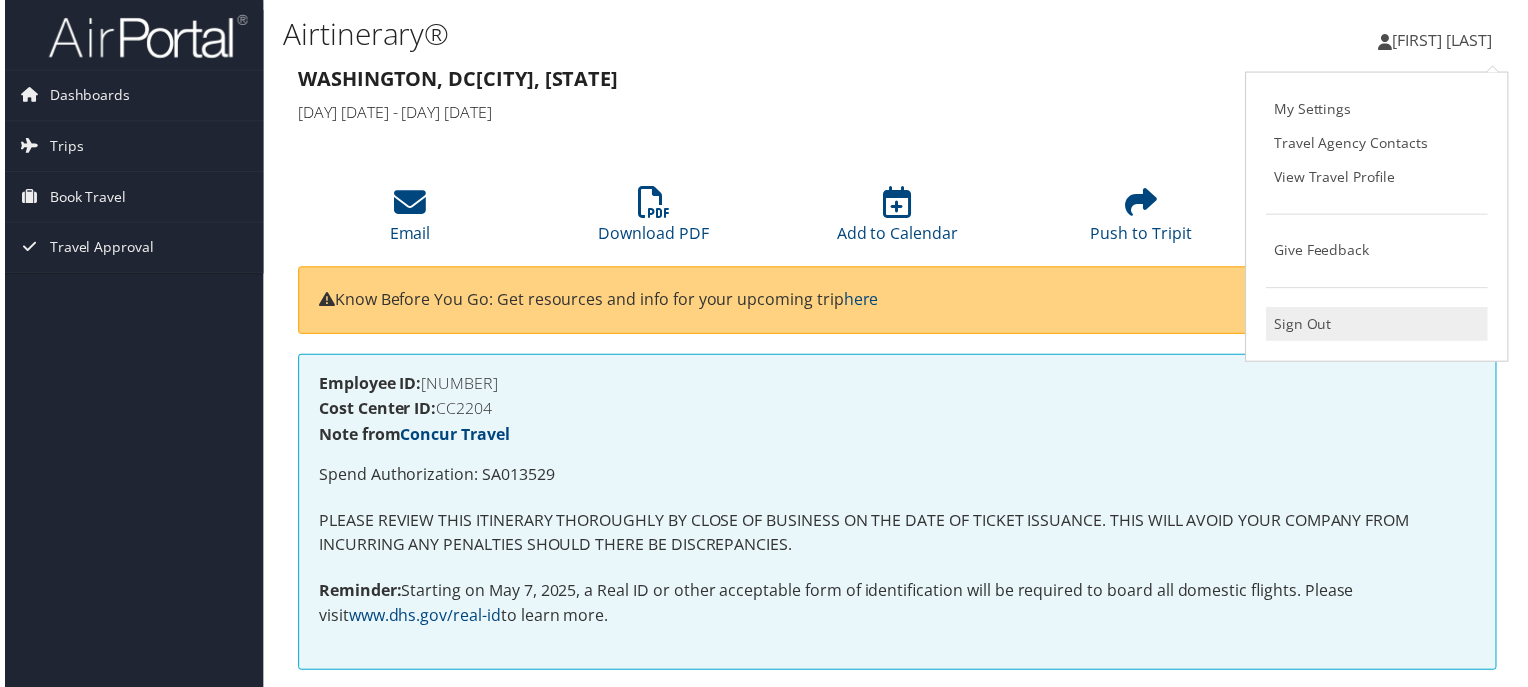 click on "Sign Out" at bounding box center (1380, 326) 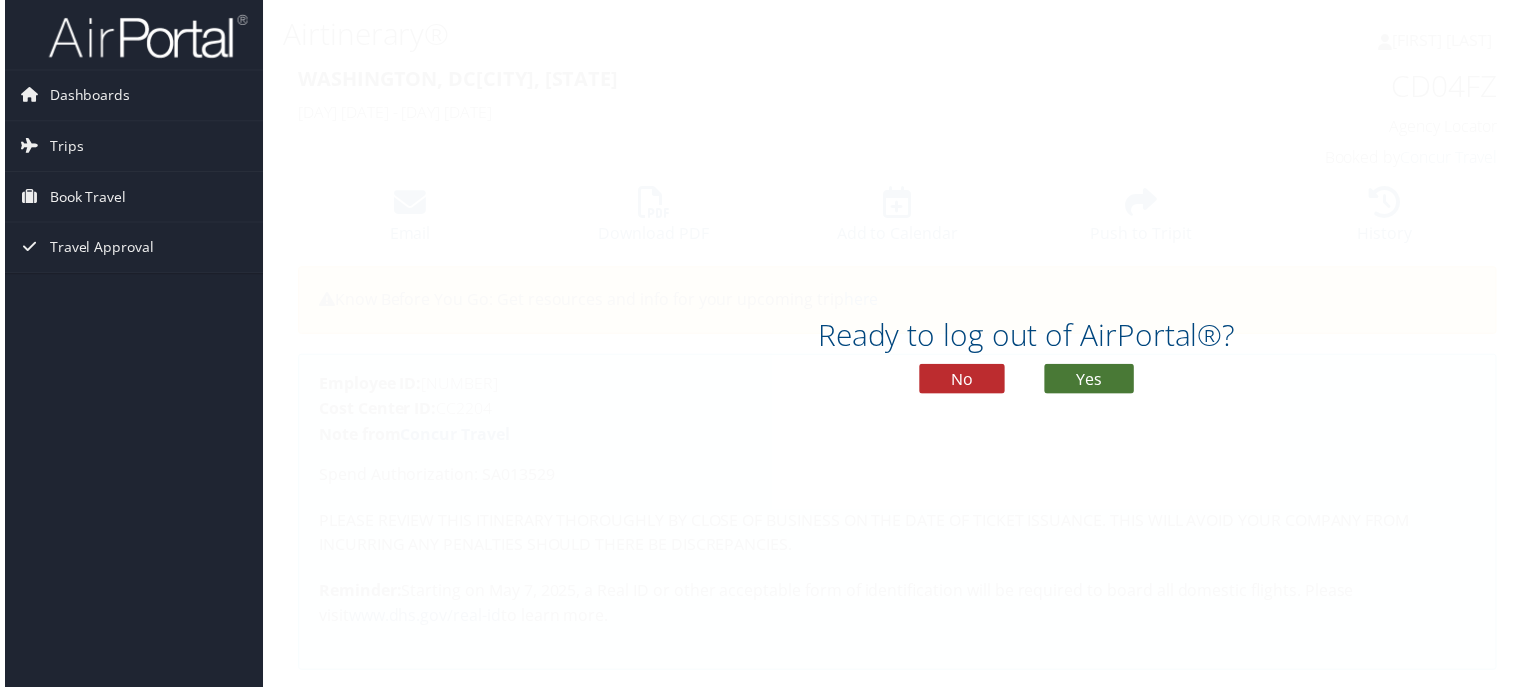 click on "Yes" at bounding box center (1091, 381) 